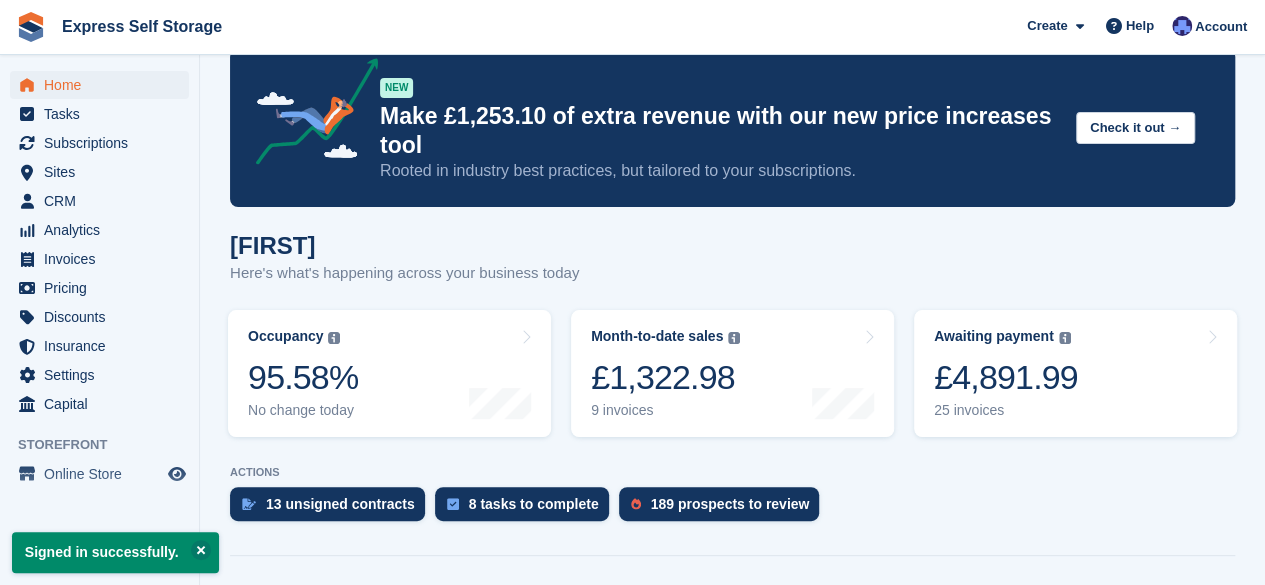scroll, scrollTop: 0, scrollLeft: 0, axis: both 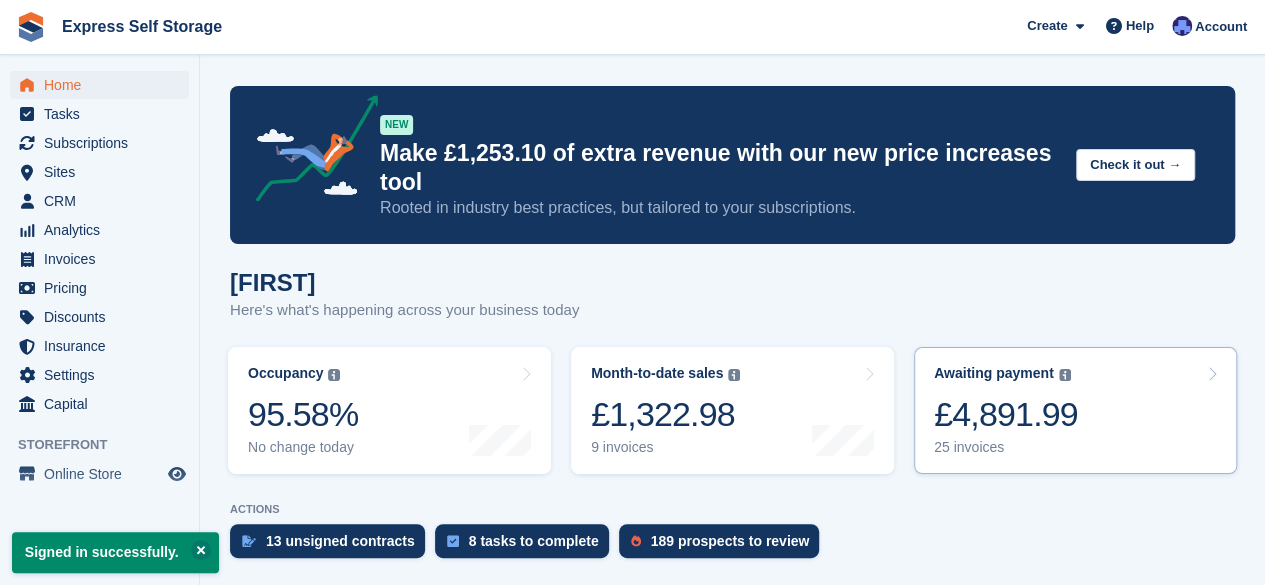 click on "£4,891.99" at bounding box center [1006, 414] 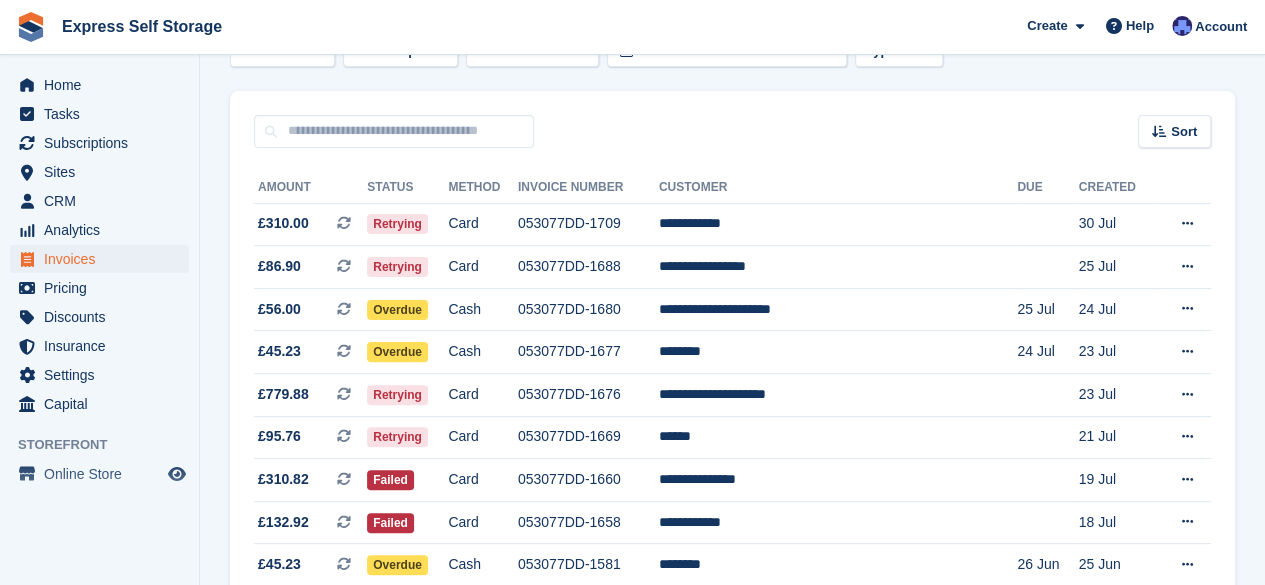 scroll, scrollTop: 136, scrollLeft: 0, axis: vertical 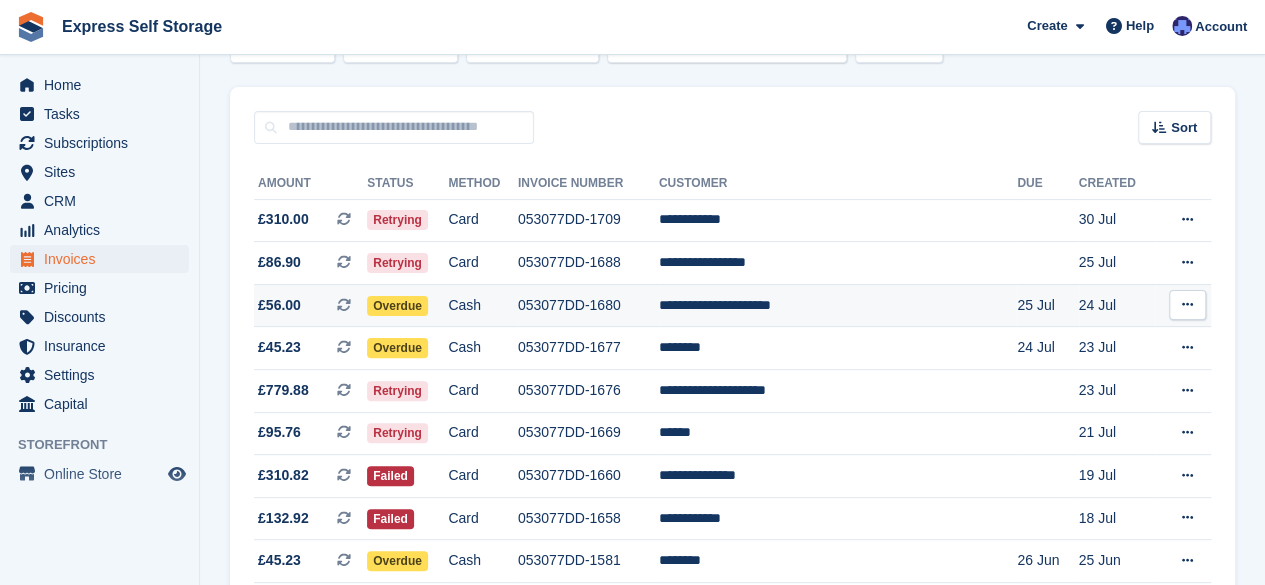 click on "Overdue" at bounding box center (407, 305) 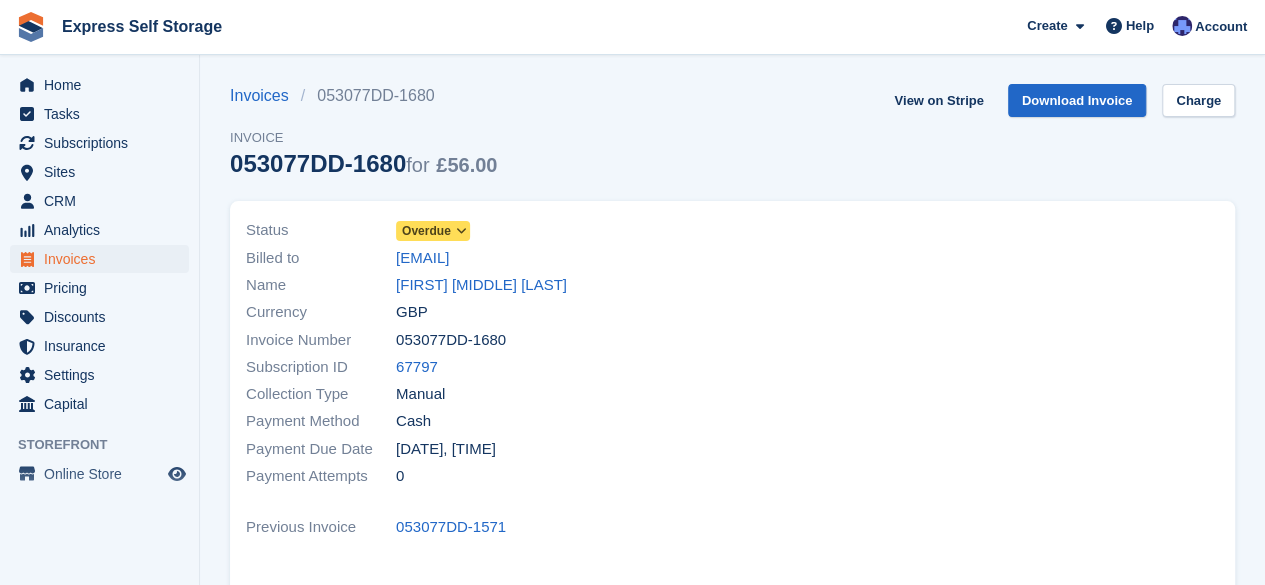 scroll, scrollTop: 0, scrollLeft: 0, axis: both 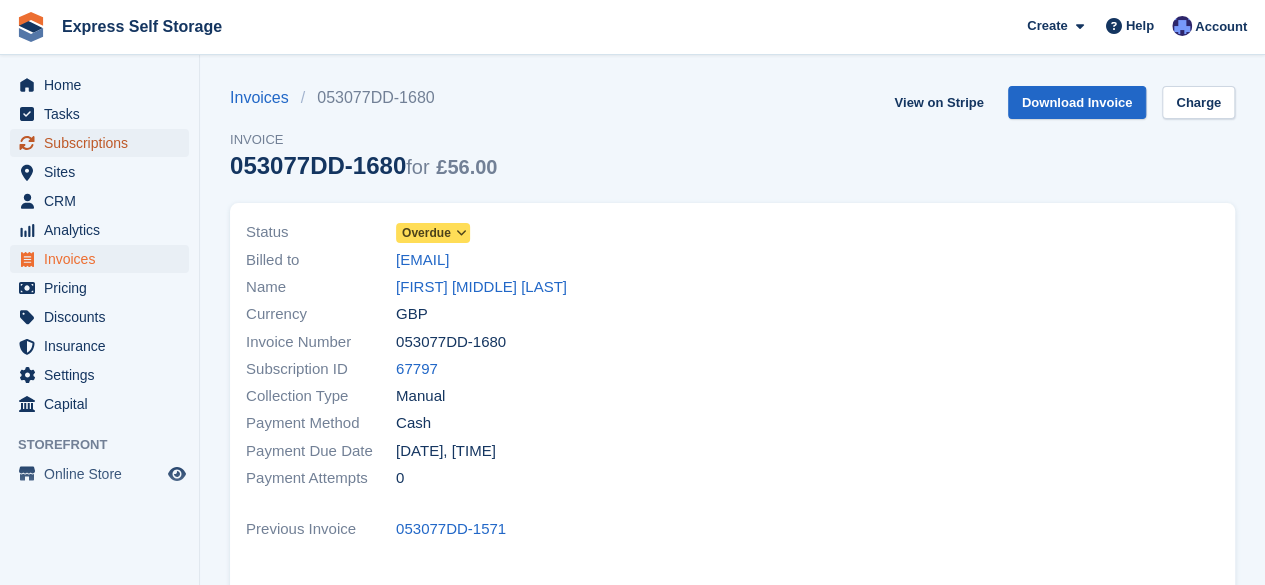 click on "Subscriptions" at bounding box center (104, 143) 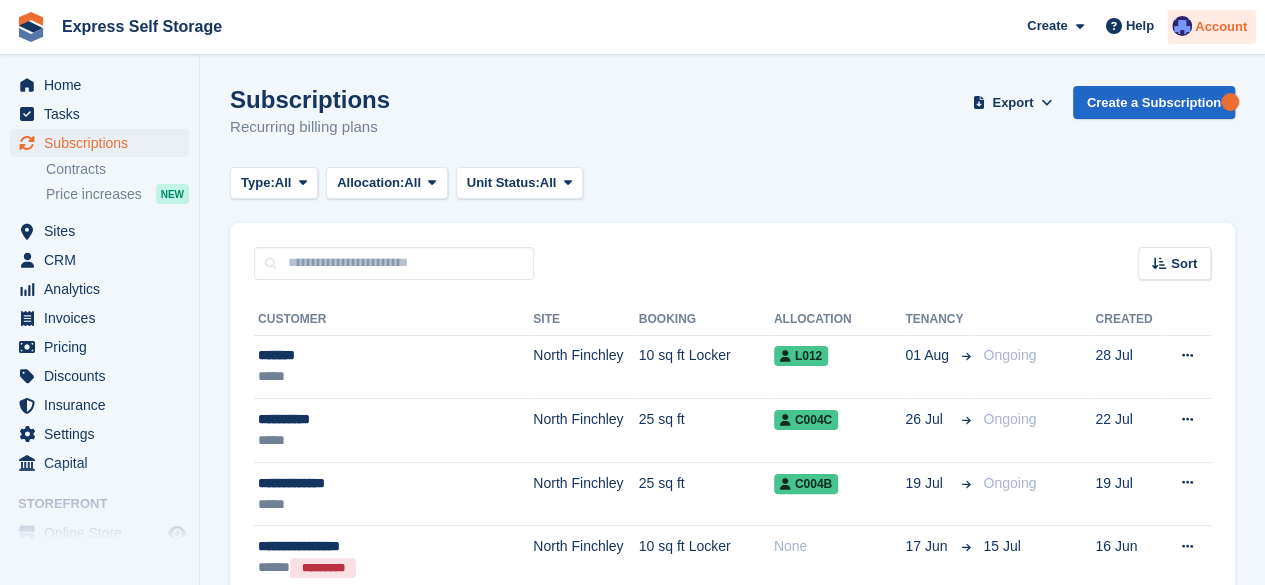 click on "Account" at bounding box center [1211, 27] 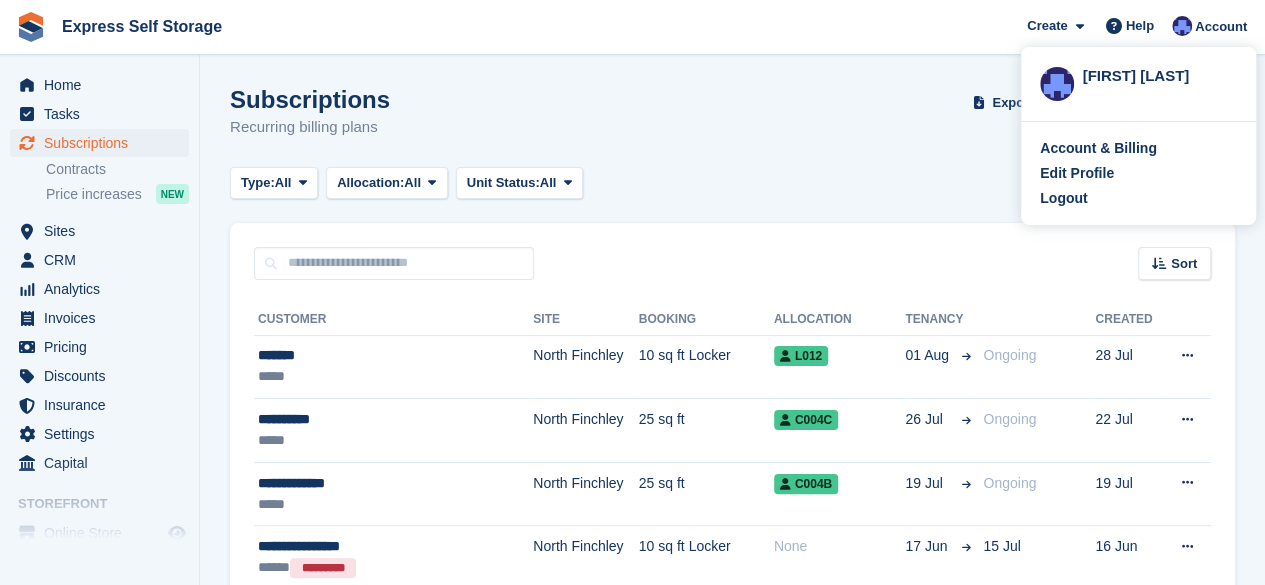 click on "Subscriptions
Recurring billing plans
Export
Export Subscriptions
Export a CSV of all Subscriptions which match the current filters.
Please allow time for large exports.
Start Export
Create a Subscription" at bounding box center (732, 124) 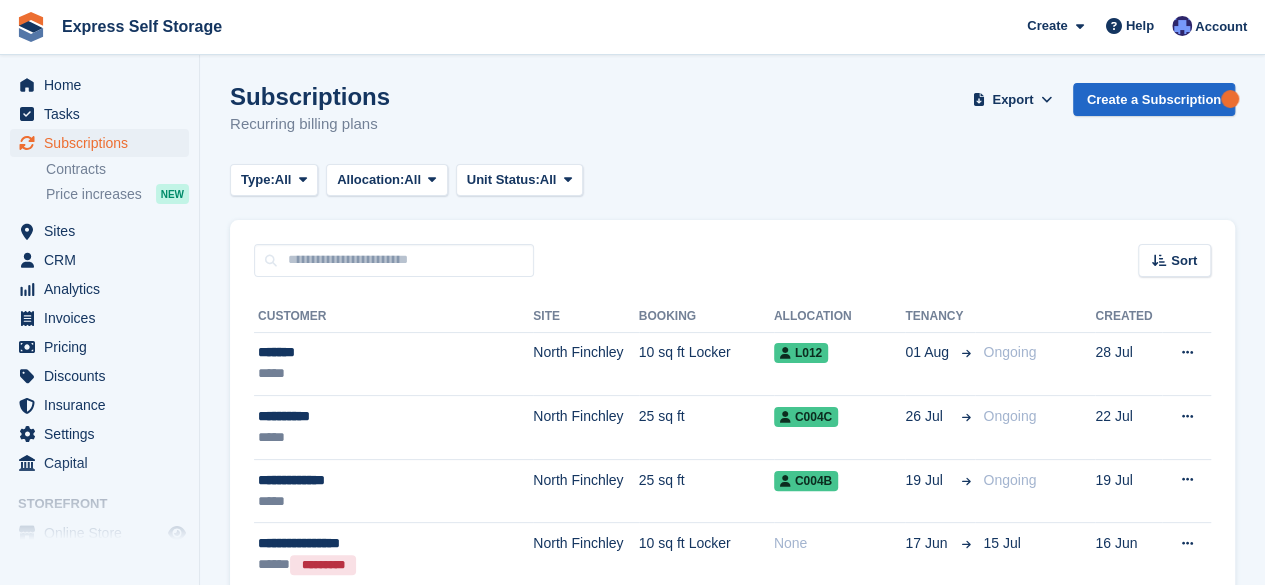 scroll, scrollTop: 0, scrollLeft: 0, axis: both 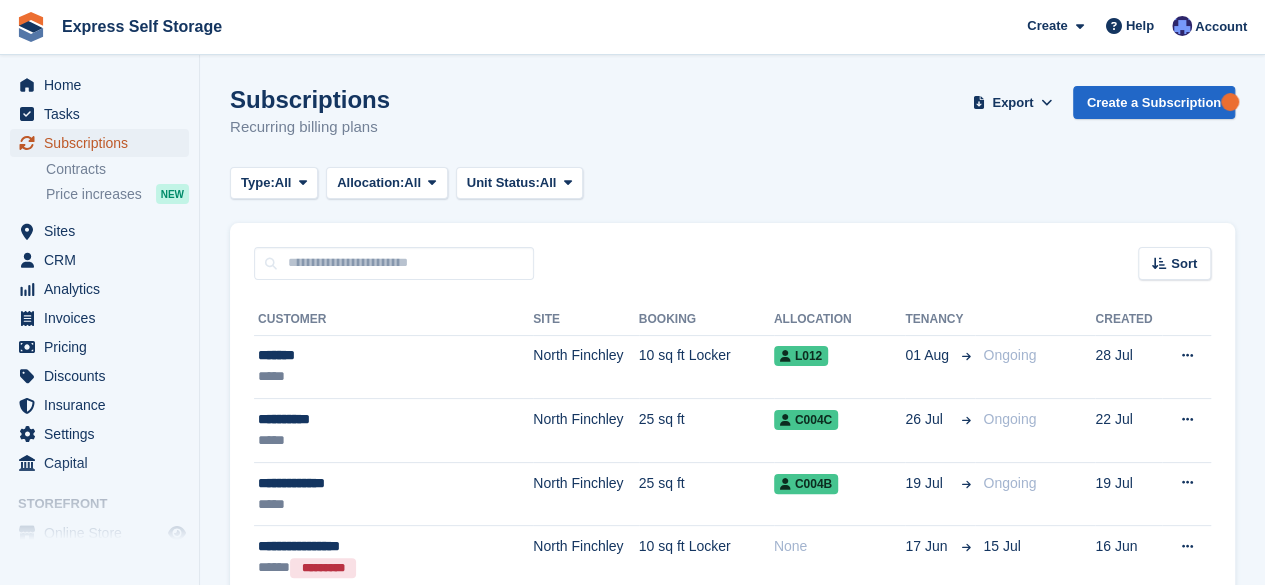 click on "Subscriptions" at bounding box center [104, 143] 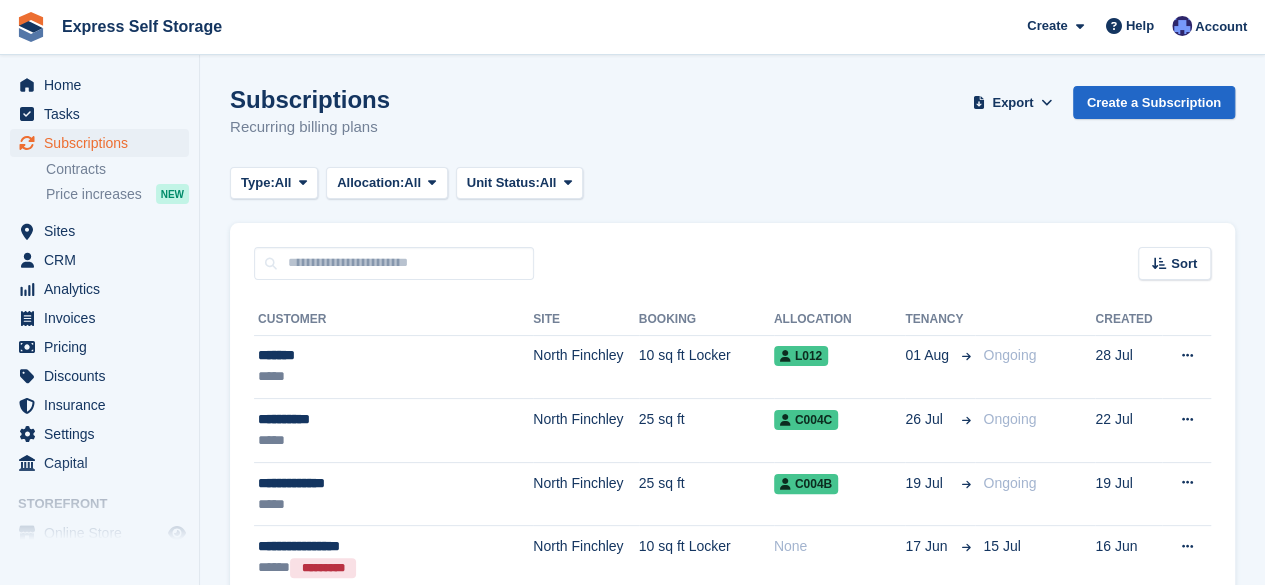 click on "Subscriptions" at bounding box center (104, 143) 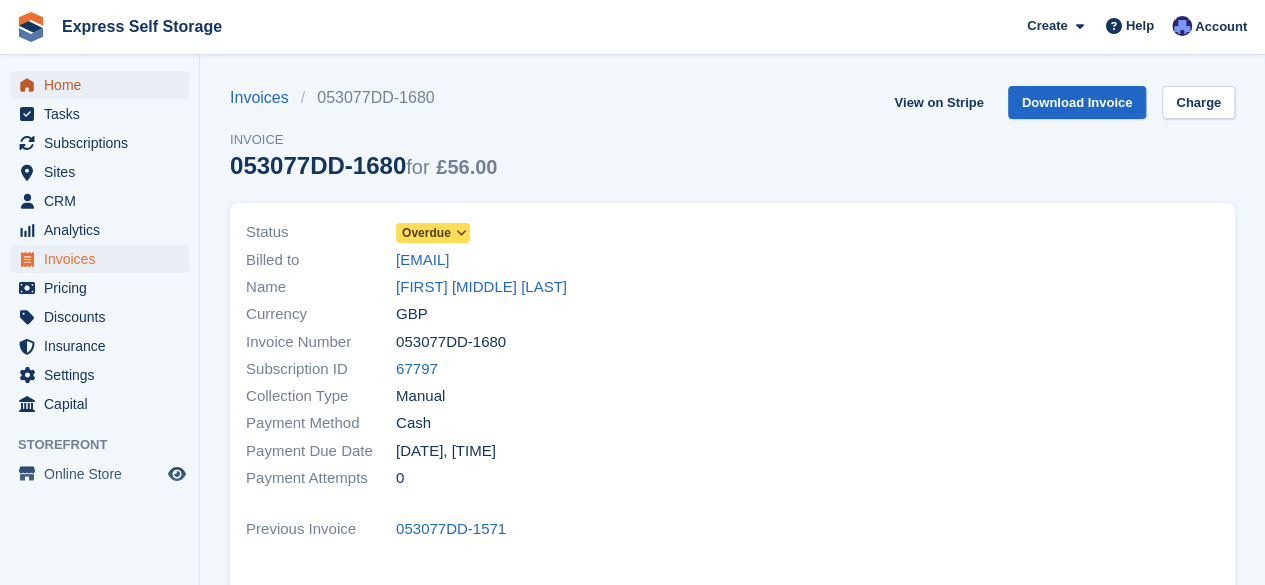 click on "Home" at bounding box center [104, 85] 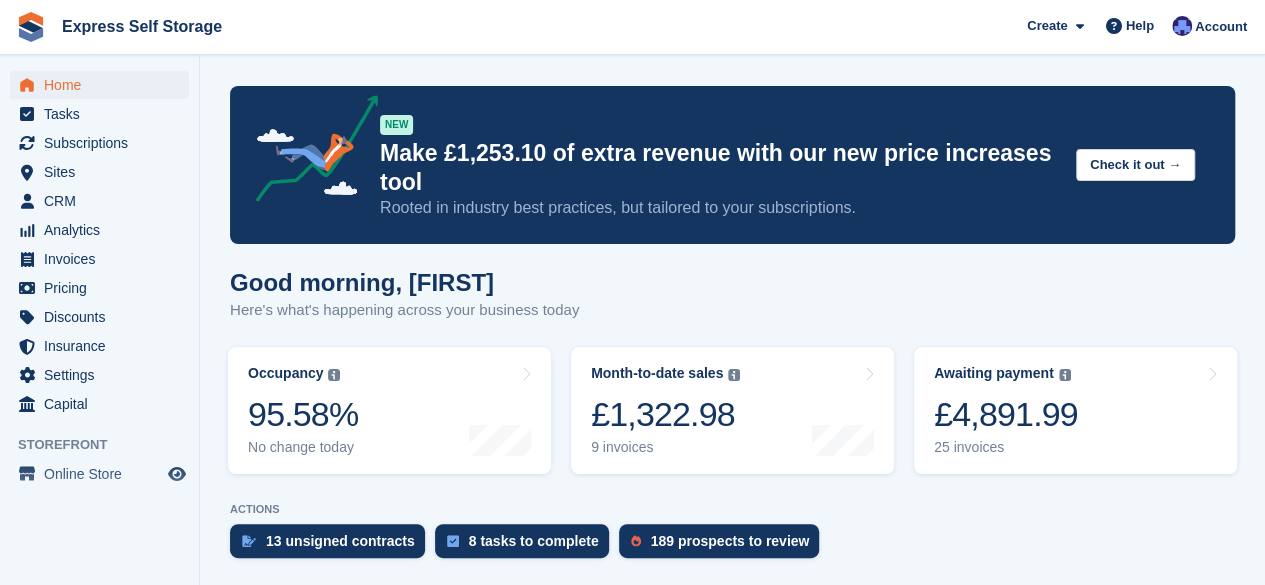 scroll, scrollTop: 154, scrollLeft: 0, axis: vertical 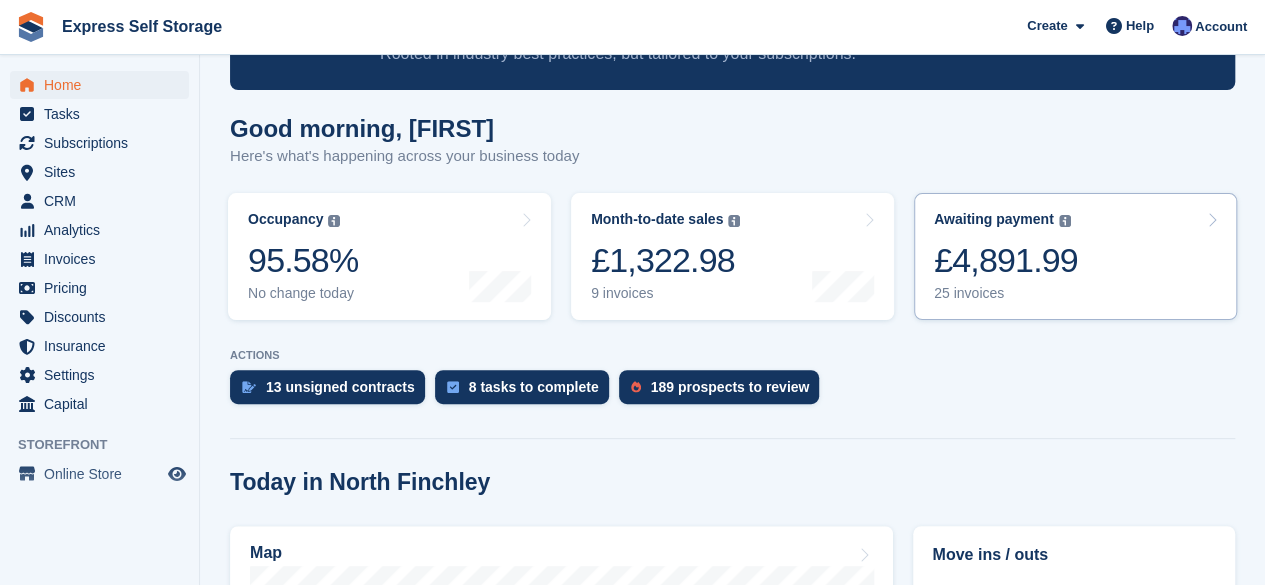 click on "£4,891.99" at bounding box center (1006, 260) 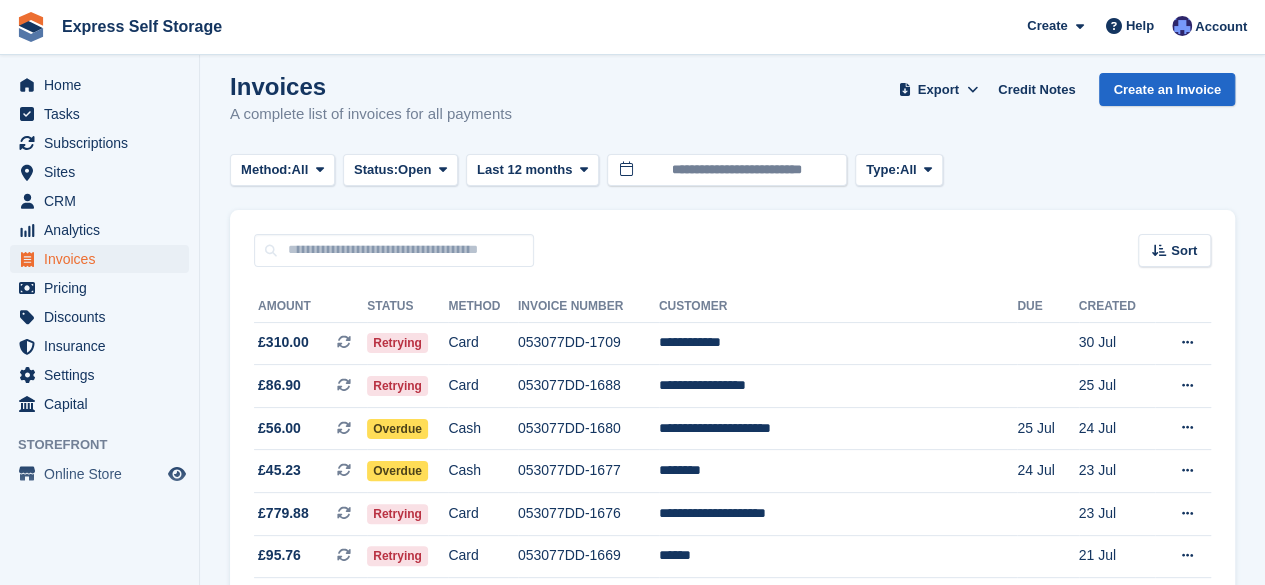 scroll, scrollTop: 0, scrollLeft: 0, axis: both 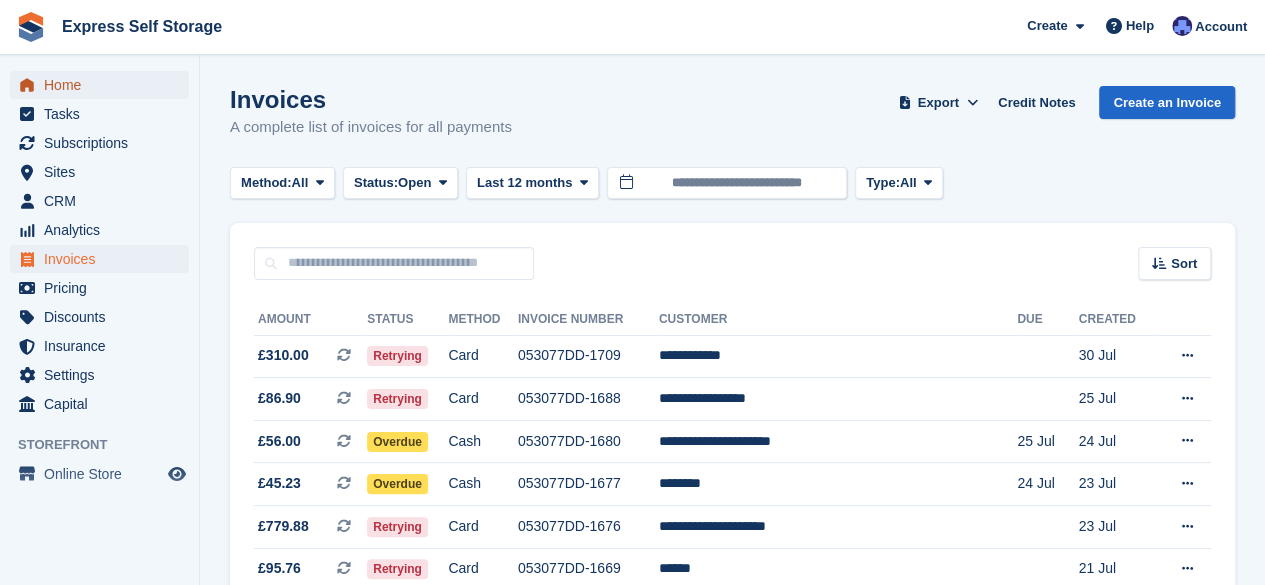 click on "Home" at bounding box center [104, 85] 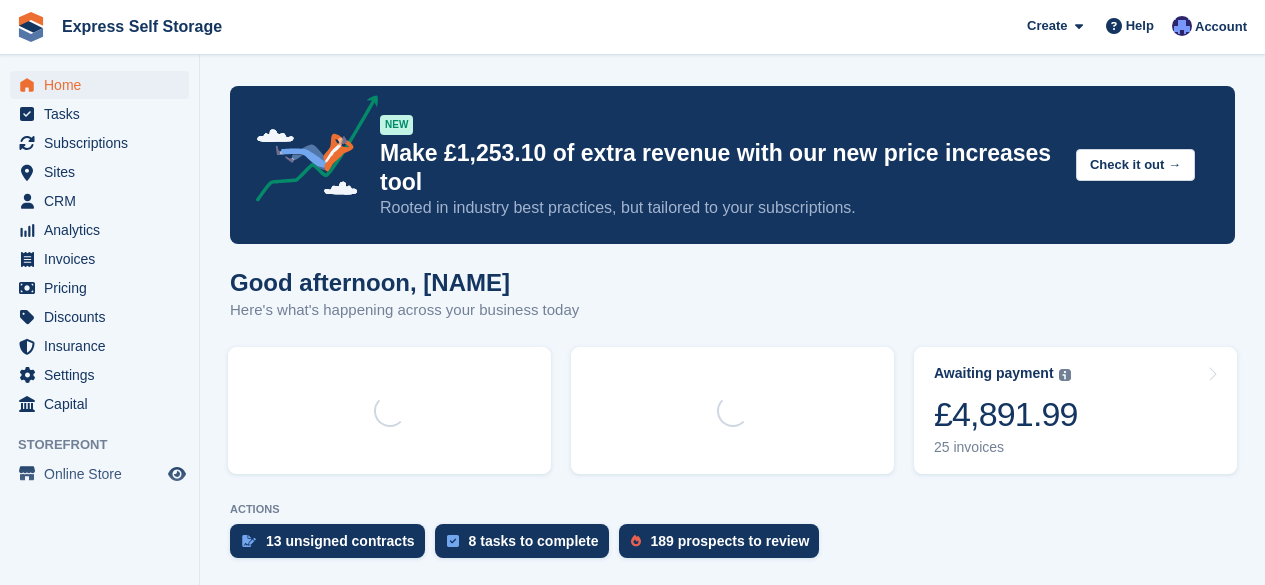 scroll, scrollTop: 0, scrollLeft: 0, axis: both 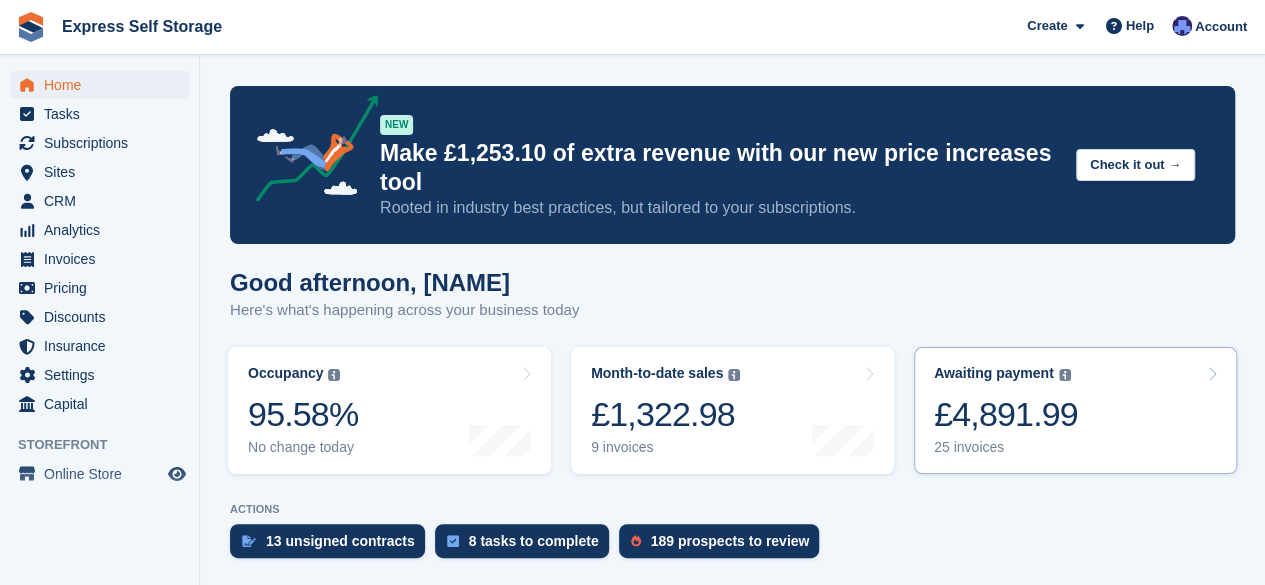 click on "Awaiting payment
The total outstanding balance on all open invoices.
£4,891.99
25 invoices" at bounding box center (1006, 410) 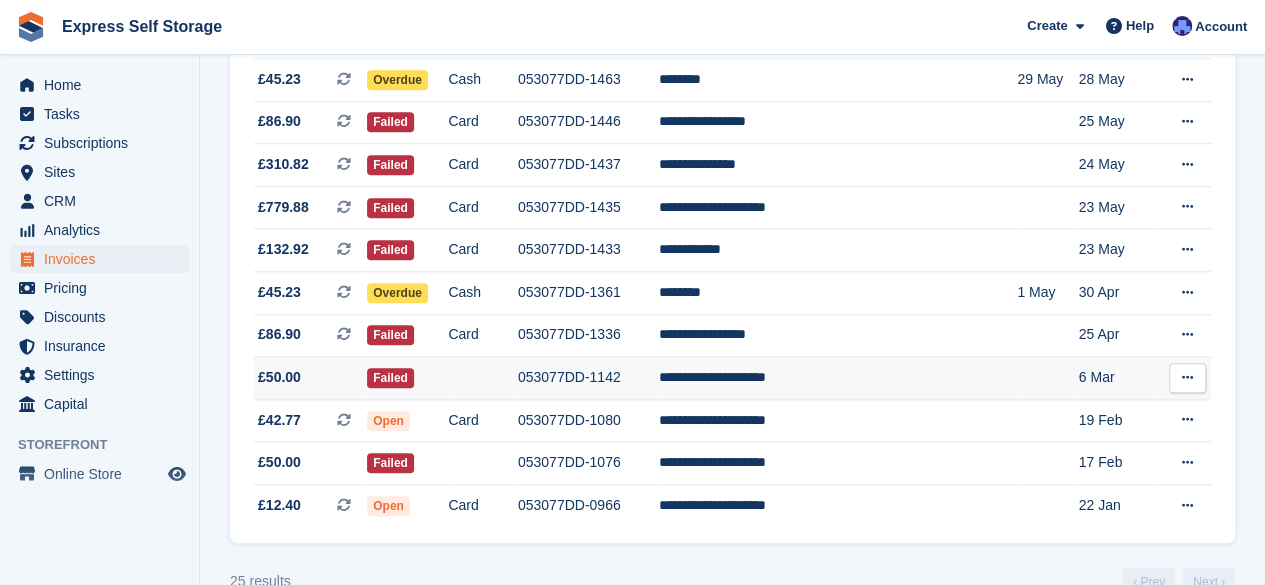 scroll, scrollTop: 870, scrollLeft: 0, axis: vertical 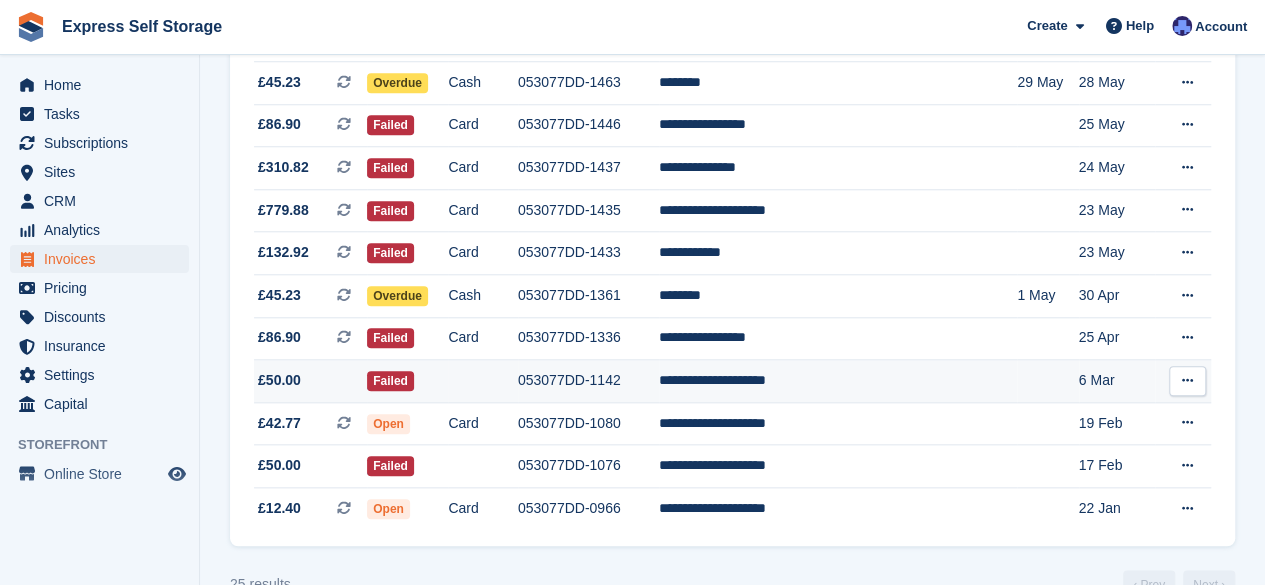 click on "**********" at bounding box center [838, 381] 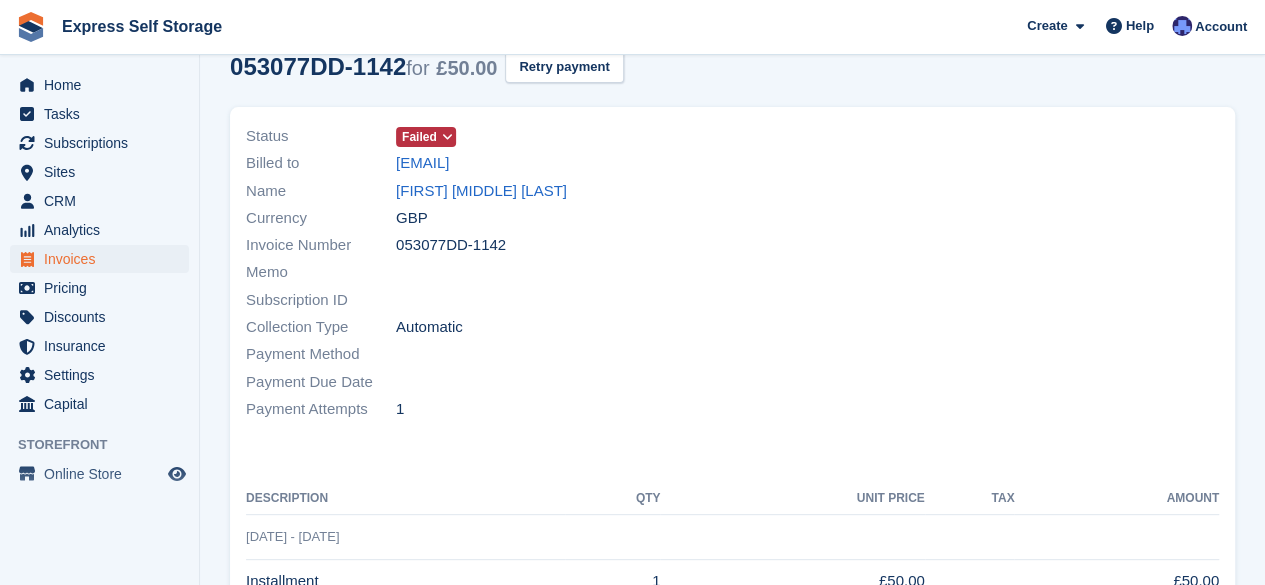 scroll, scrollTop: 103, scrollLeft: 0, axis: vertical 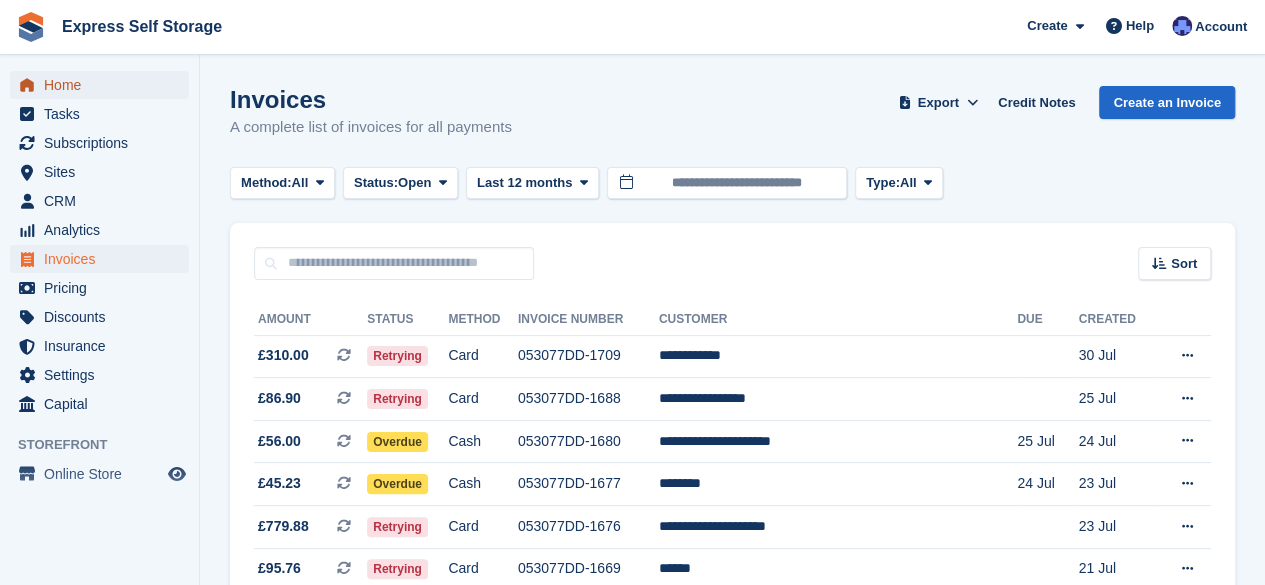click on "Home" at bounding box center [104, 85] 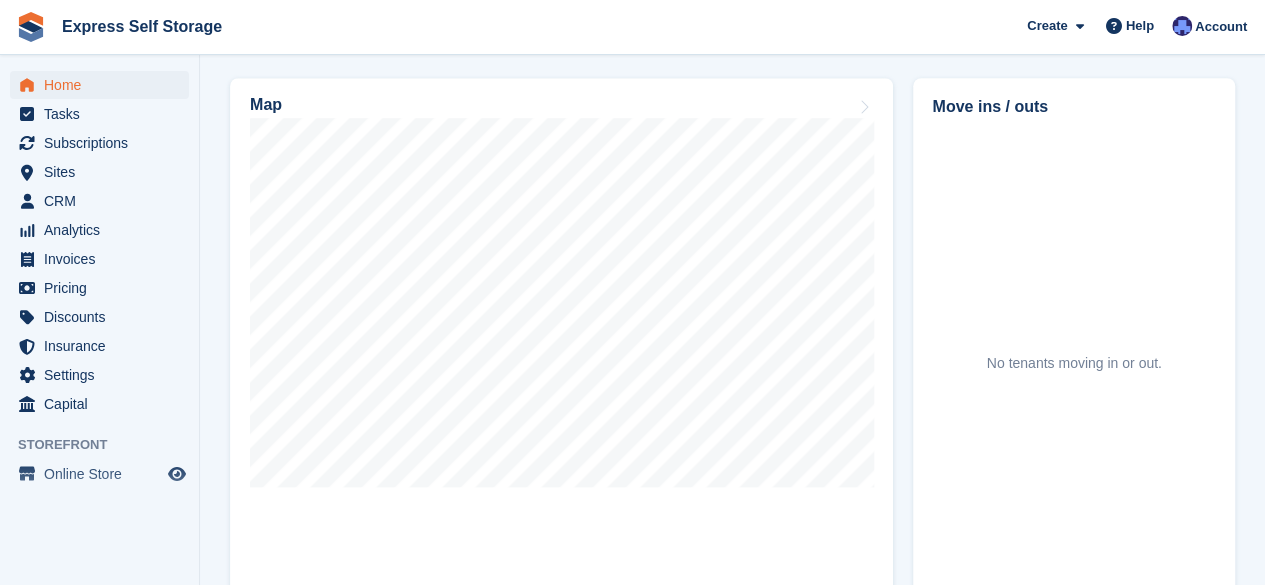 scroll, scrollTop: 604, scrollLeft: 0, axis: vertical 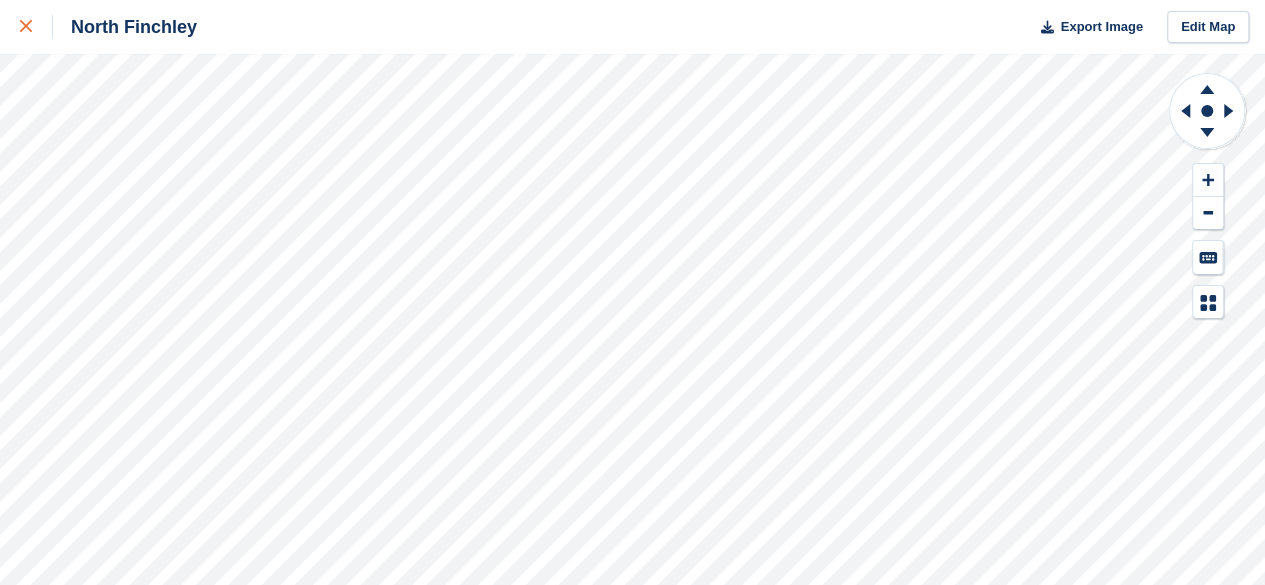 click at bounding box center (26, 27) 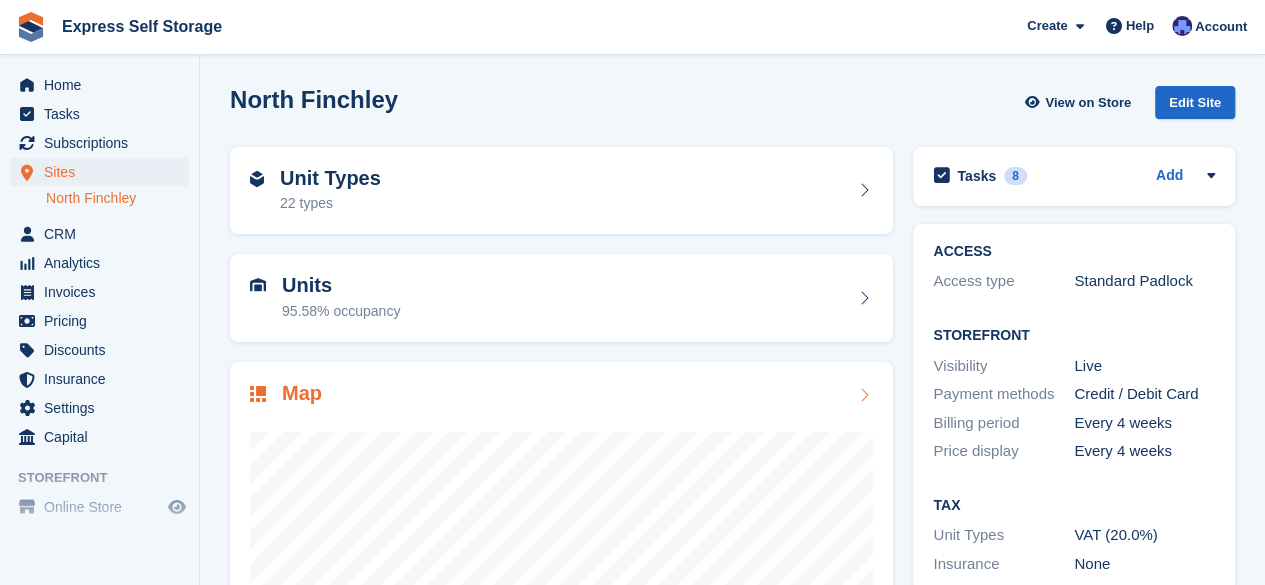 scroll, scrollTop: 267, scrollLeft: 0, axis: vertical 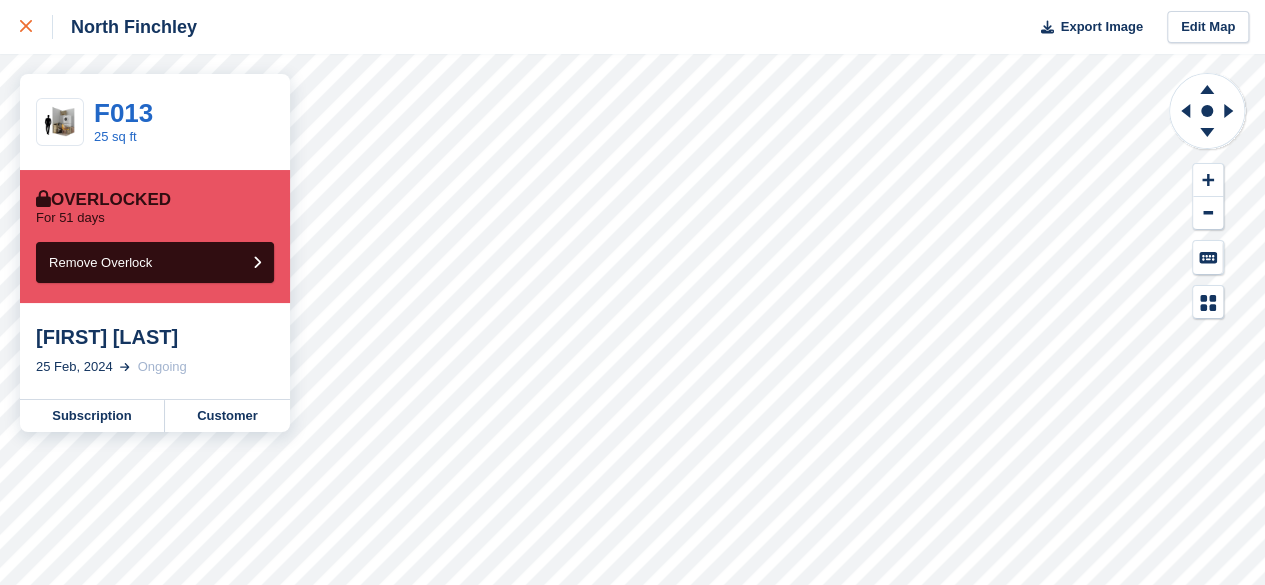 click at bounding box center [26, 27] 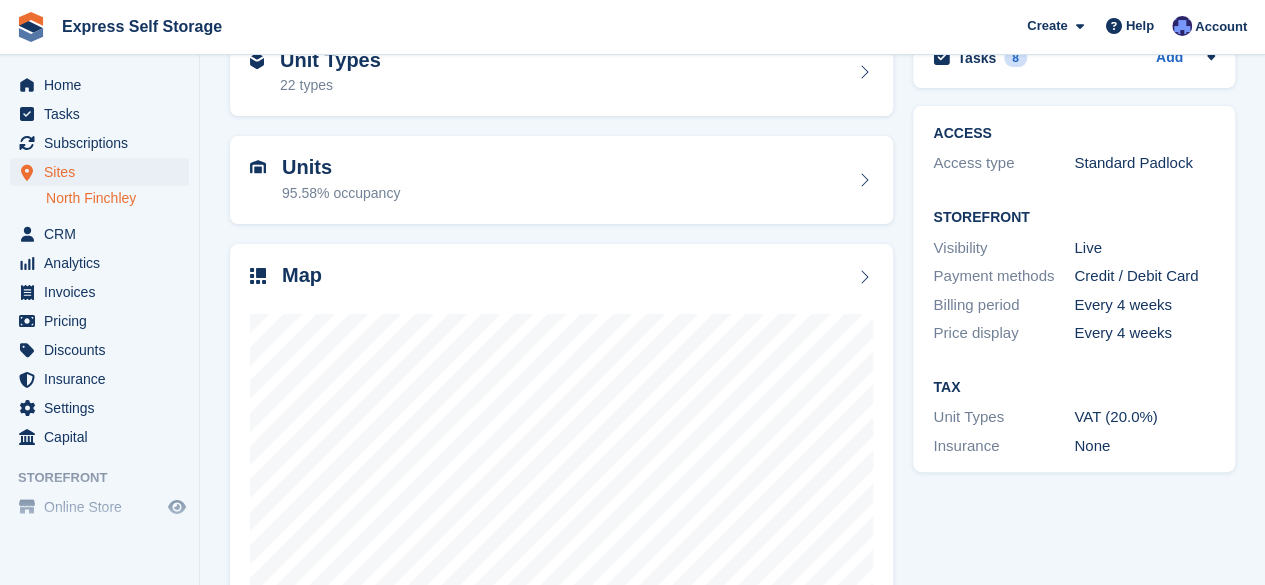 scroll, scrollTop: 0, scrollLeft: 0, axis: both 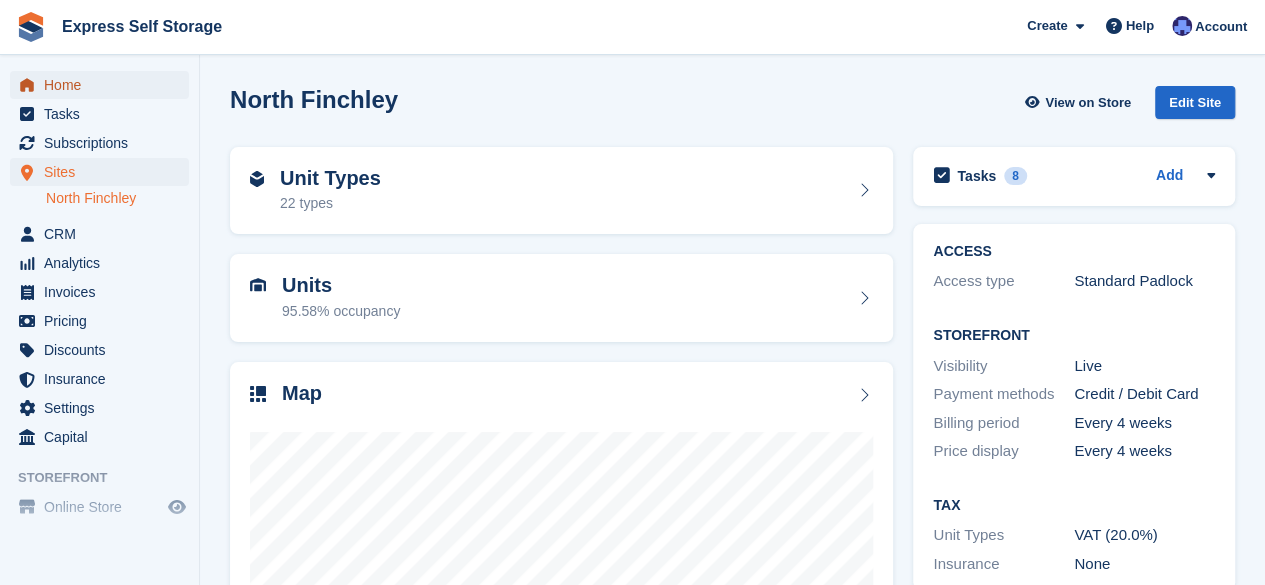 click on "Home" at bounding box center [104, 85] 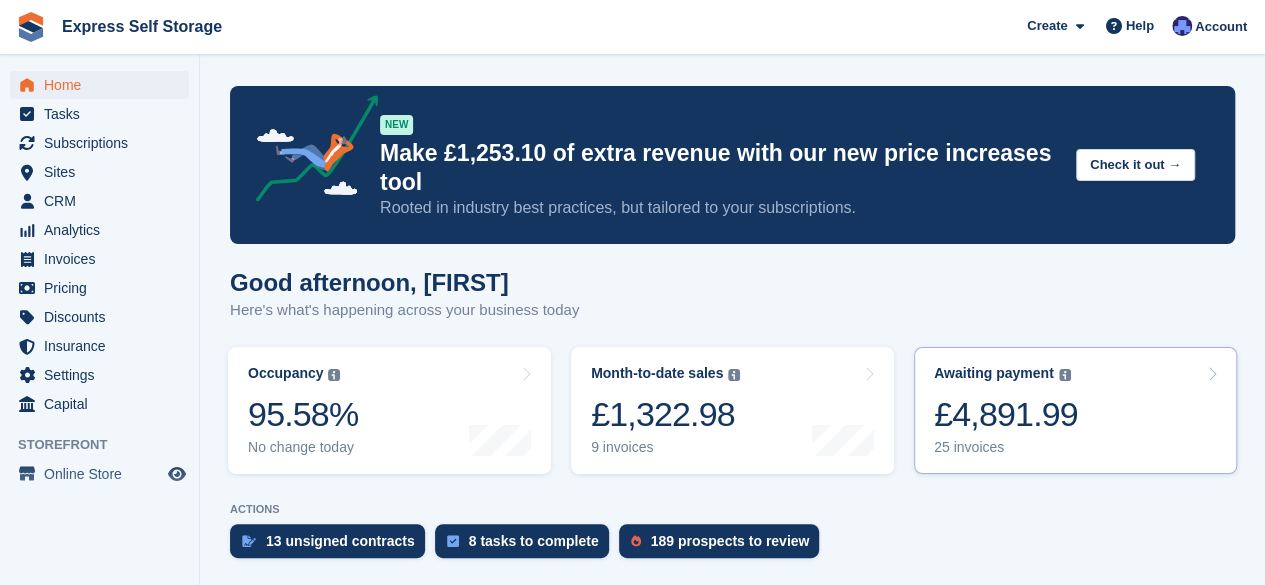 click on "£4,891.99" at bounding box center [1006, 414] 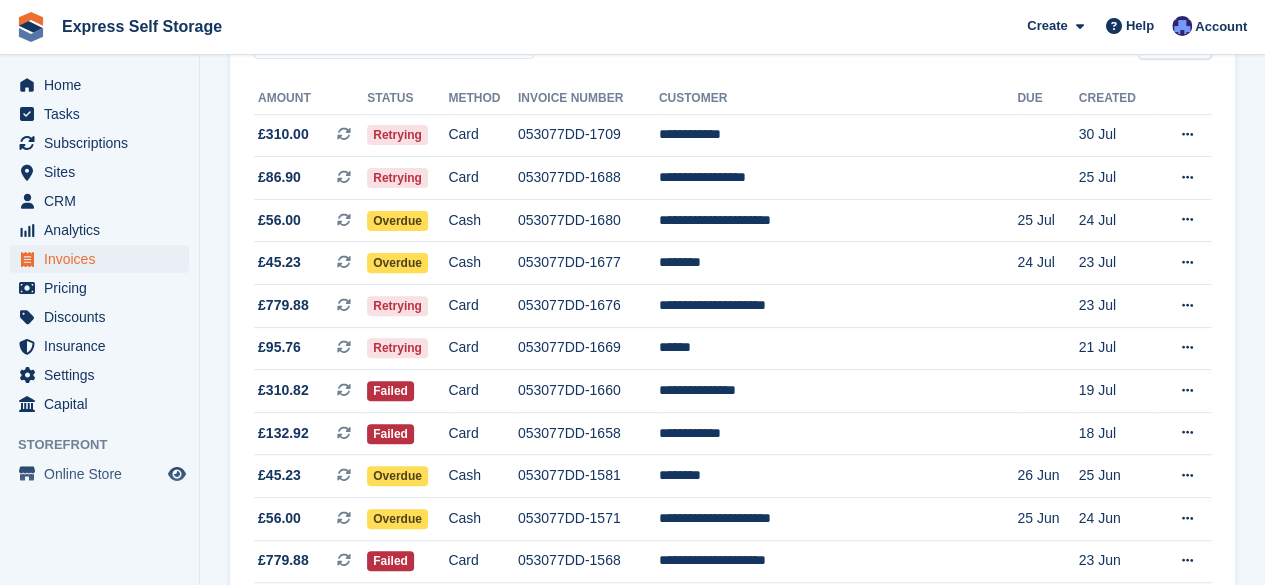 scroll, scrollTop: 0, scrollLeft: 0, axis: both 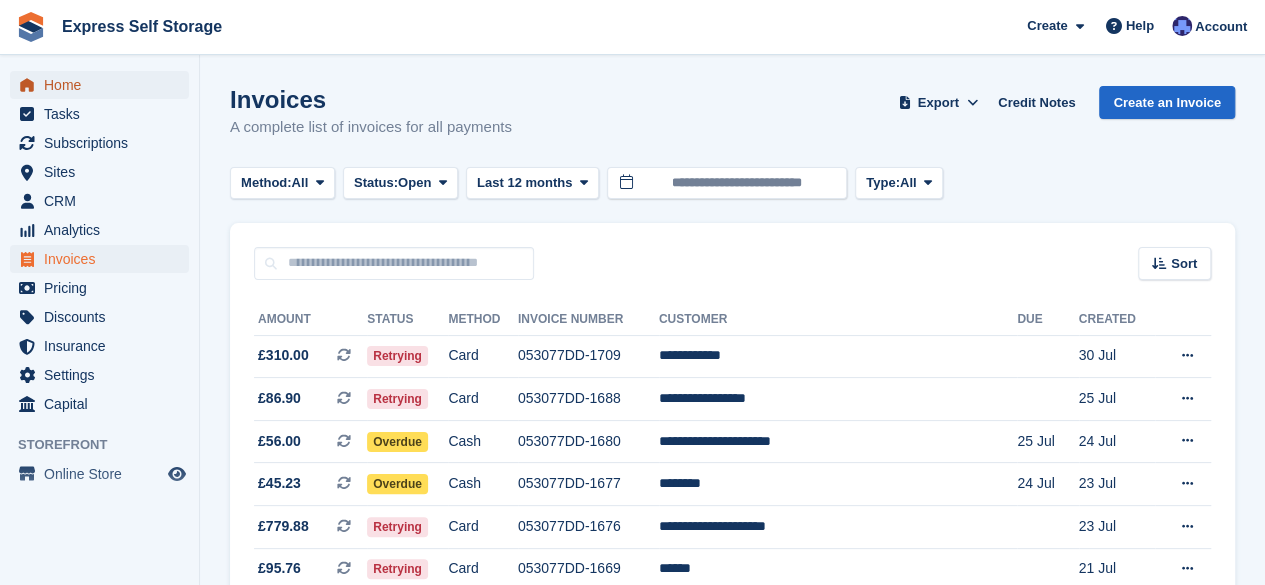 click on "Home" at bounding box center [99, 85] 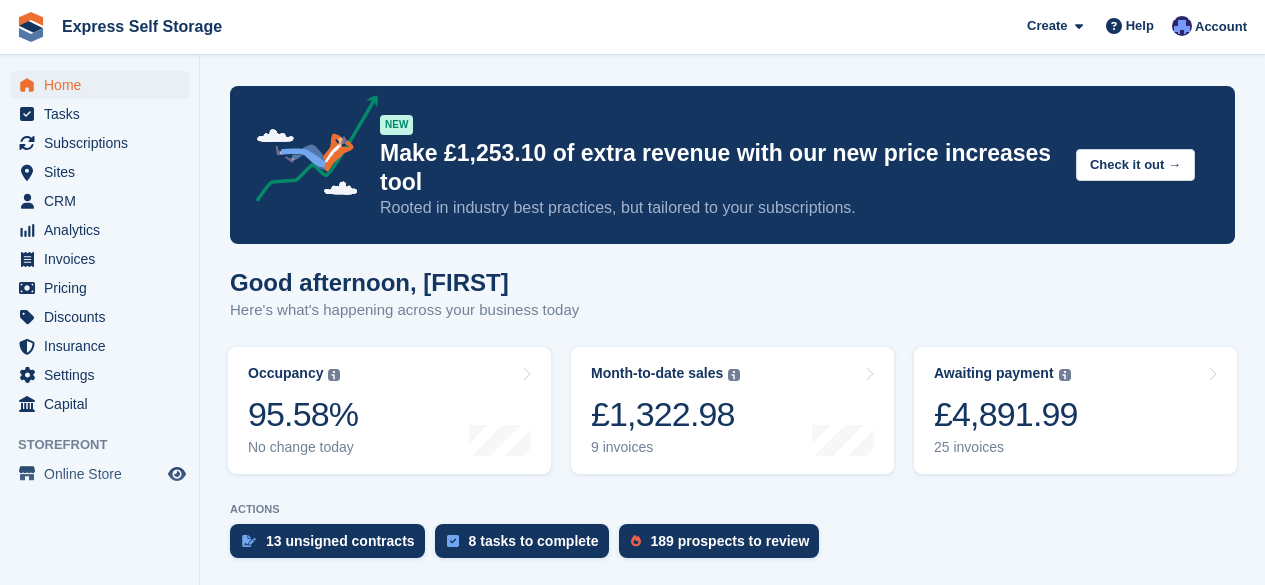 scroll, scrollTop: 0, scrollLeft: 0, axis: both 